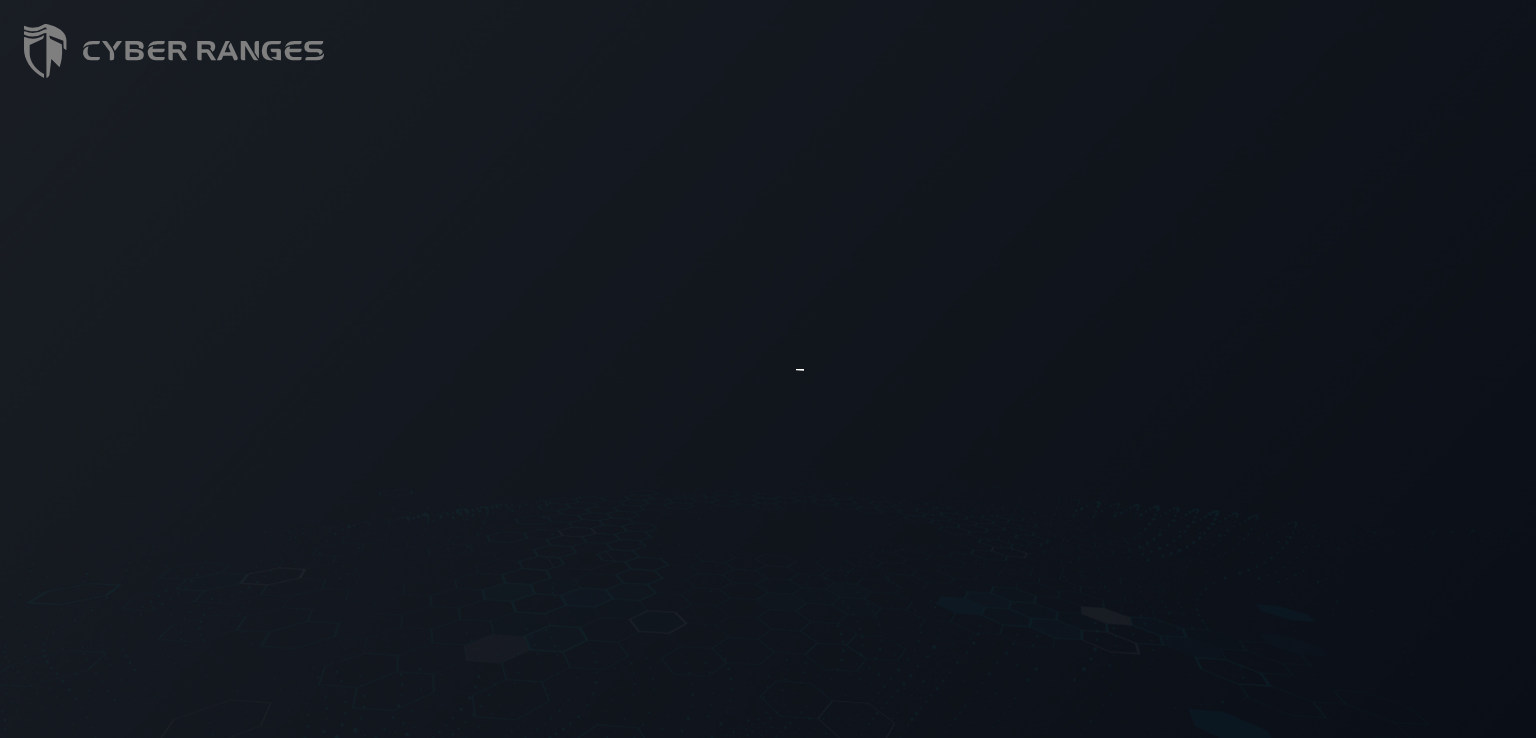 scroll, scrollTop: 0, scrollLeft: 0, axis: both 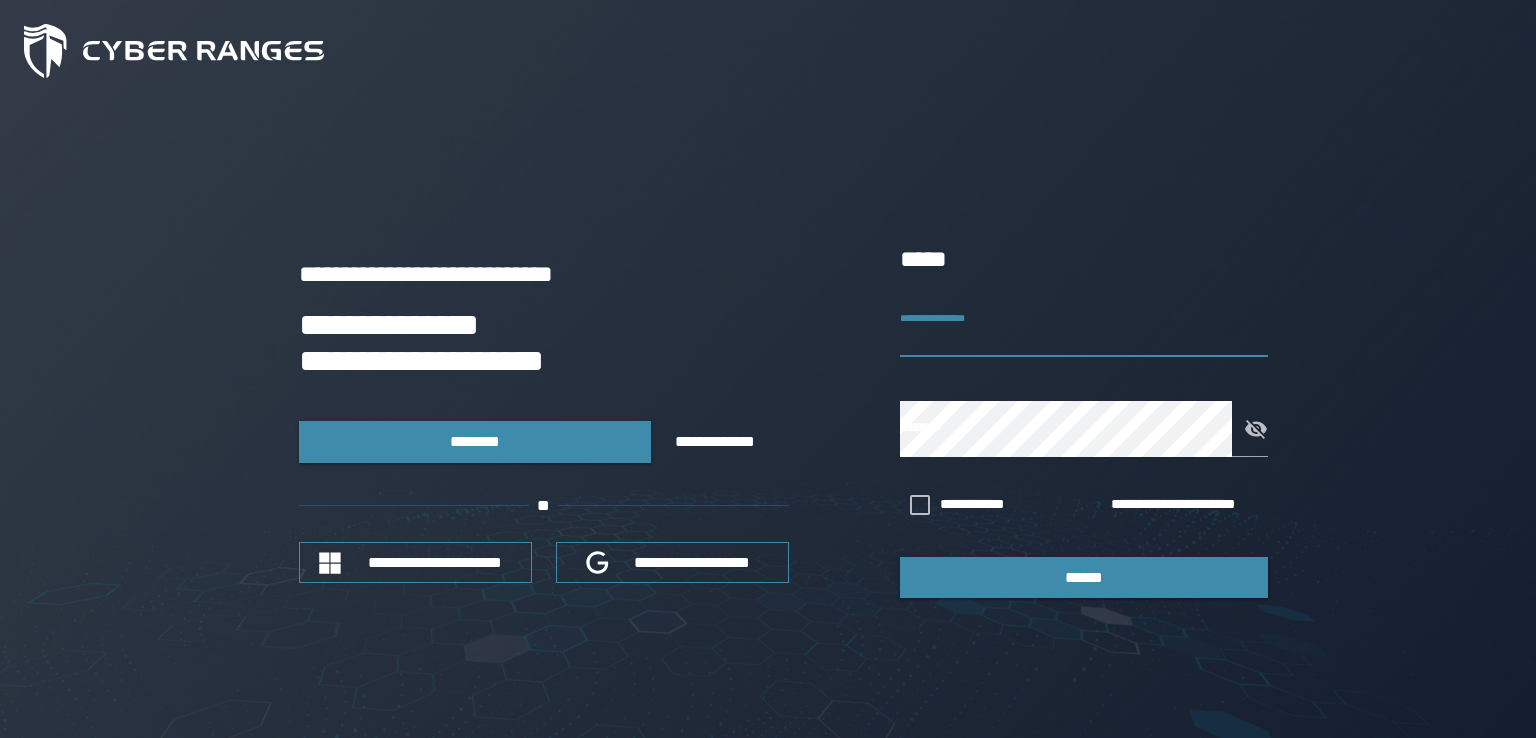 click on "**********" at bounding box center (1084, 329) 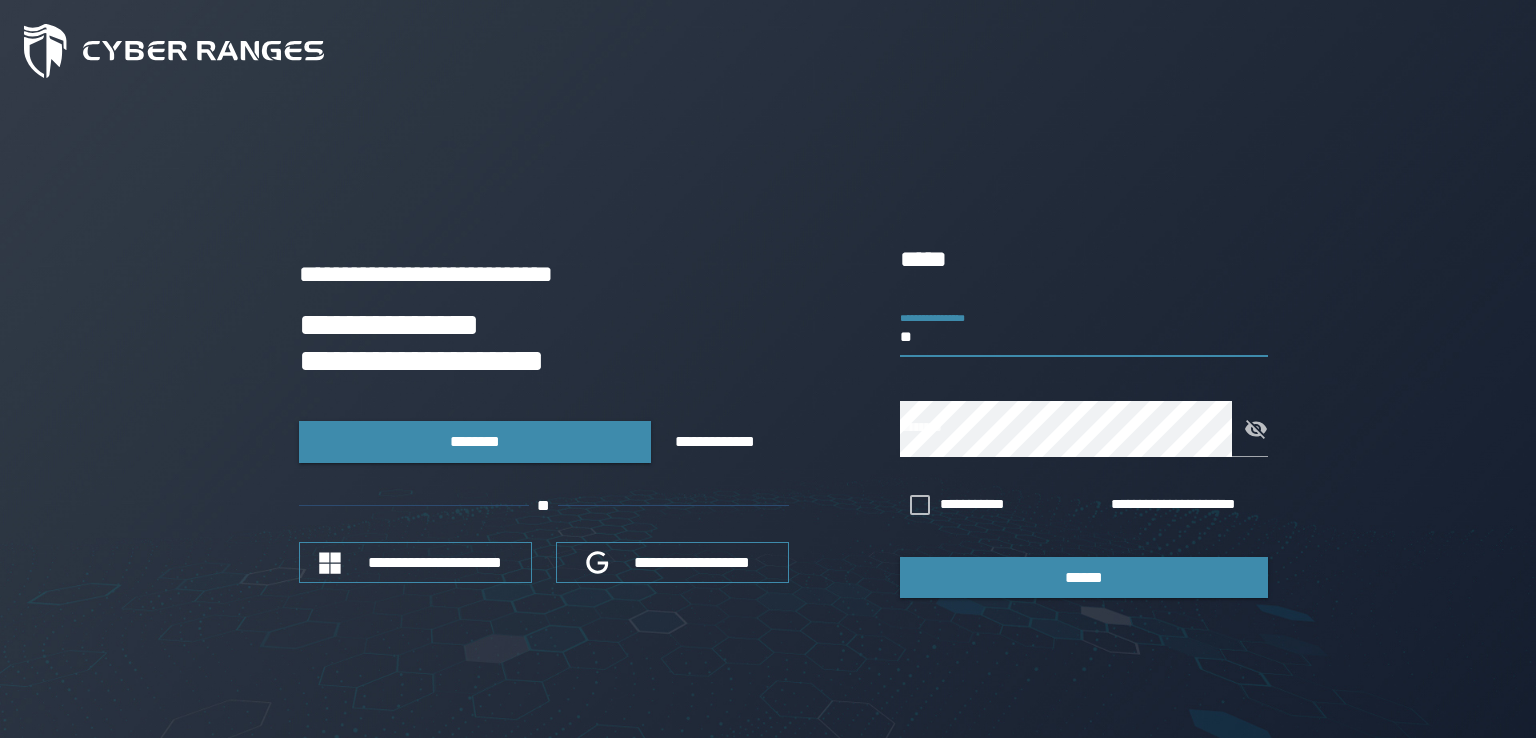 type on "*" 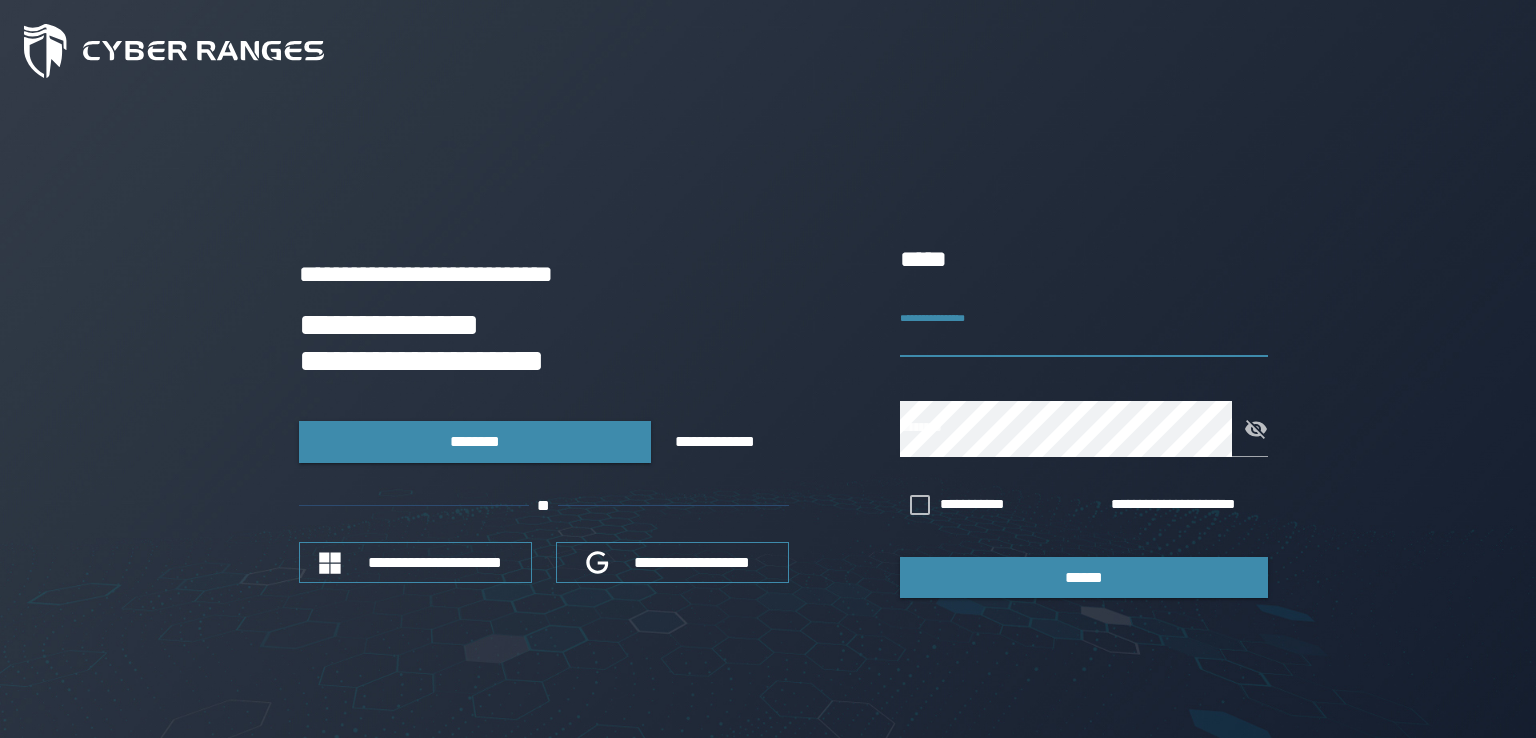 click on "**********" at bounding box center (1084, 329) 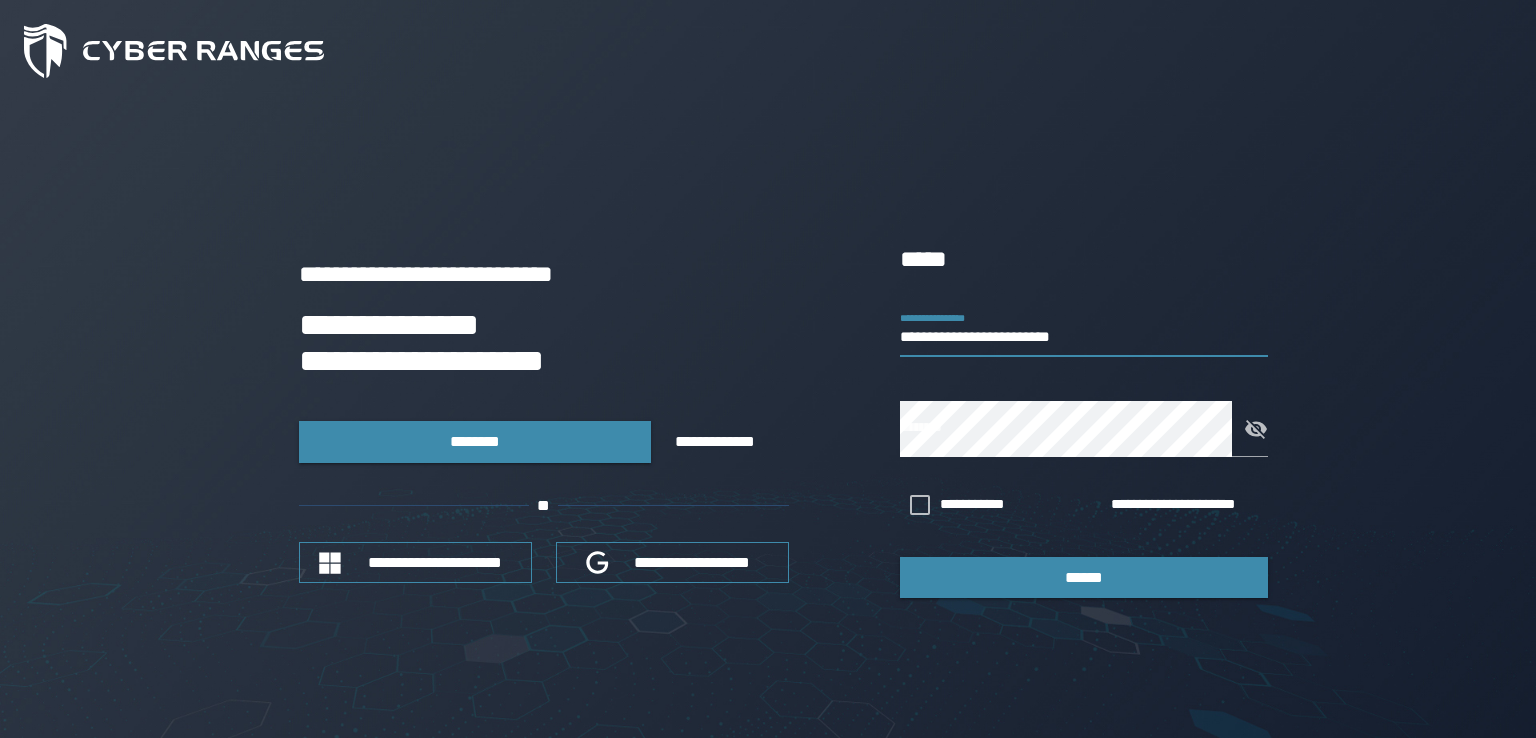 type on "**********" 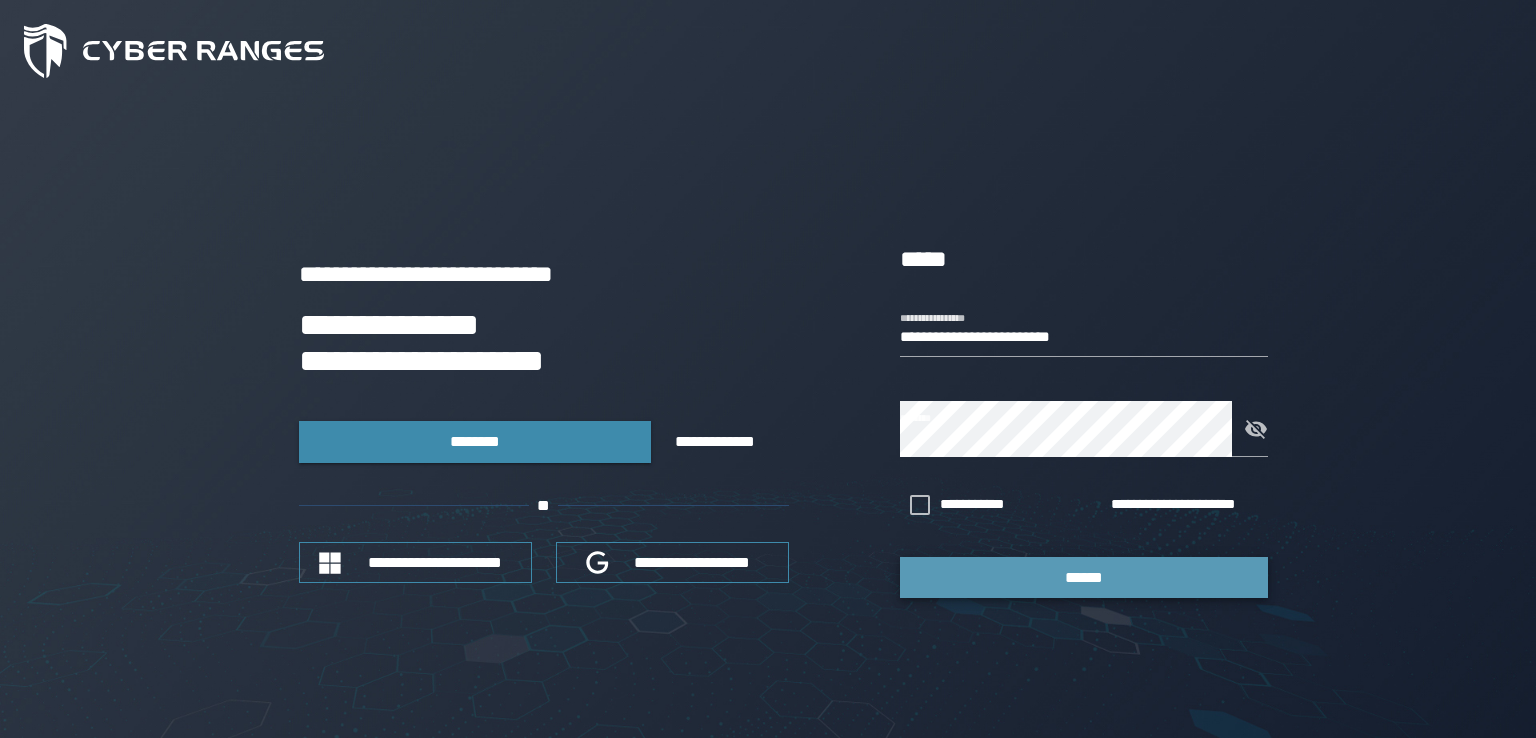 click on "******" at bounding box center (1084, 577) 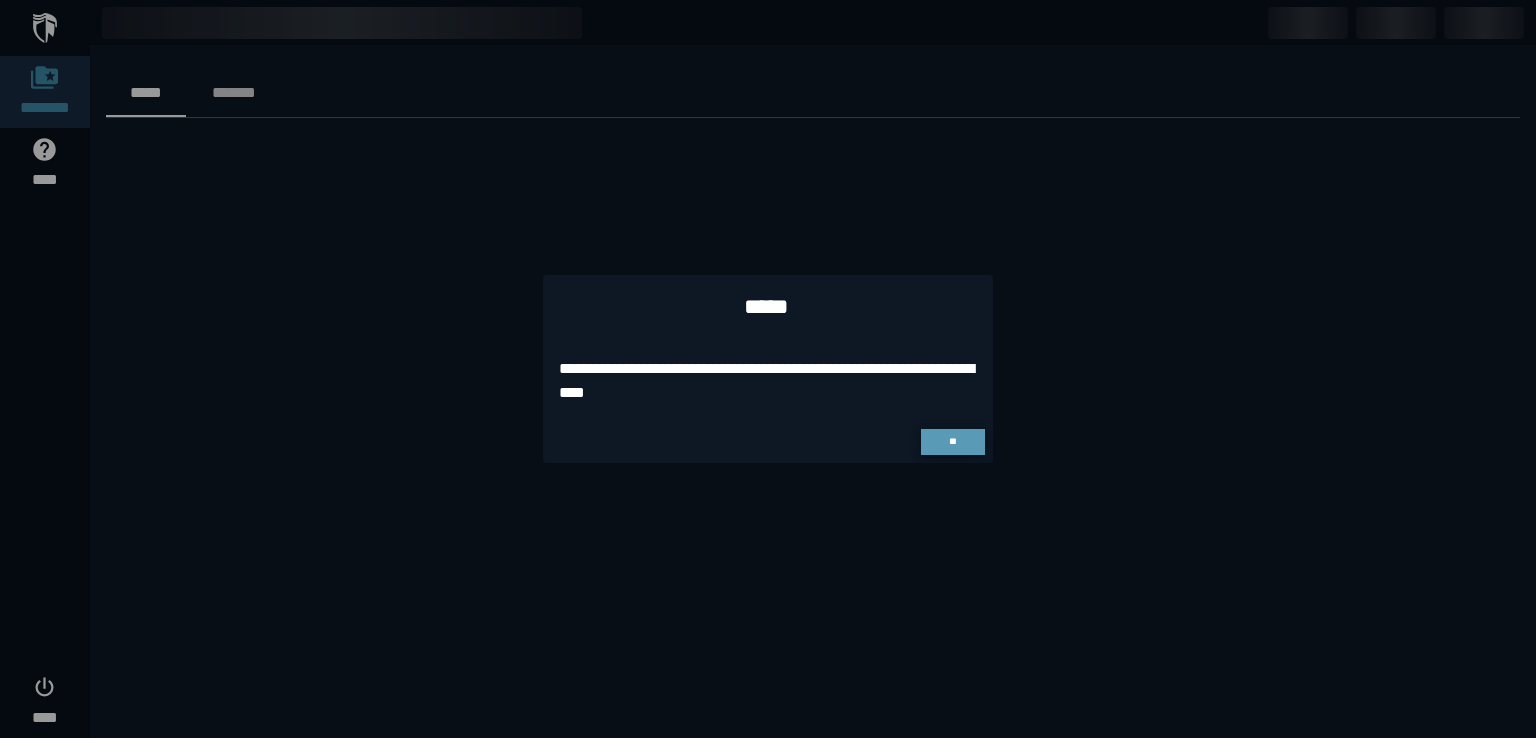 click on "**" at bounding box center (953, 442) 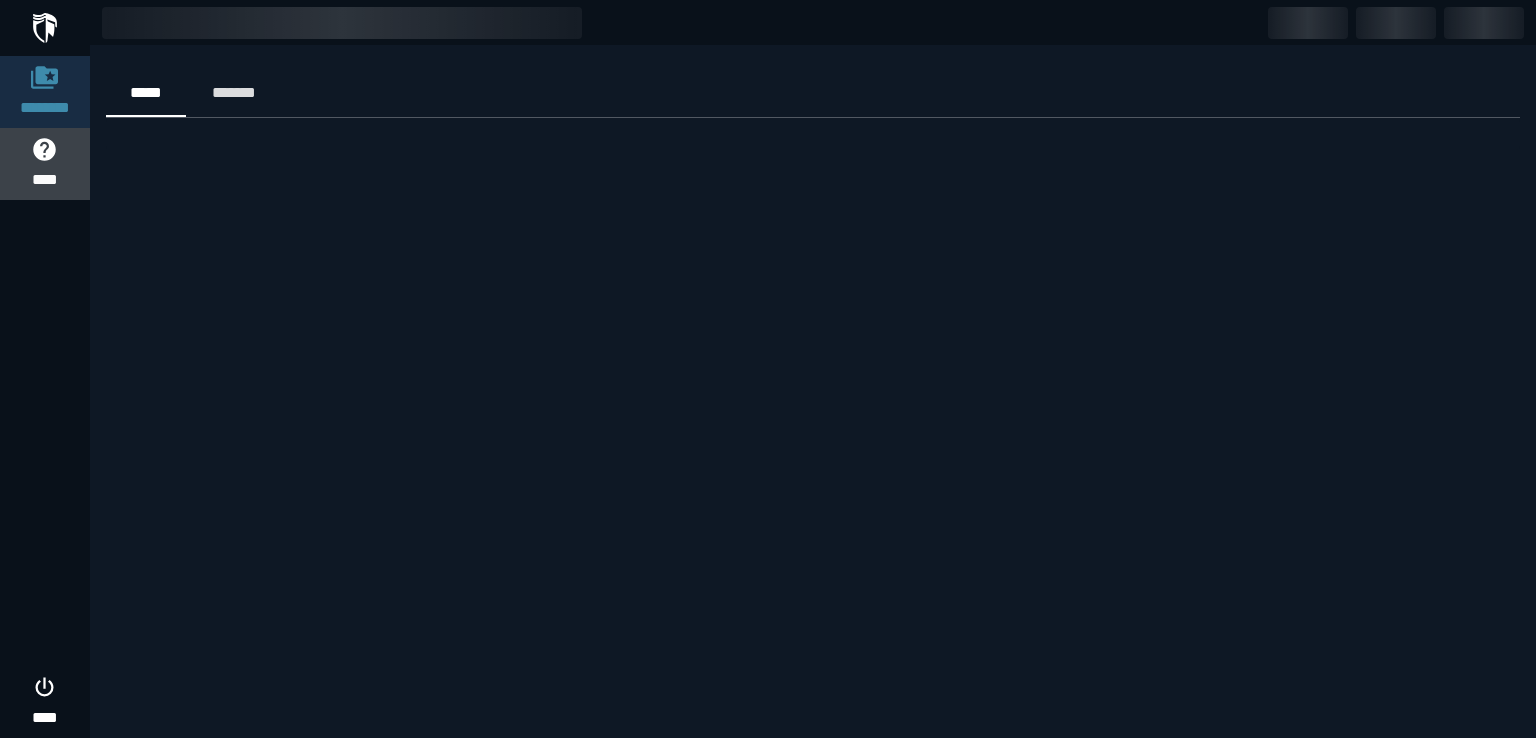 click on "****" at bounding box center [45, 180] 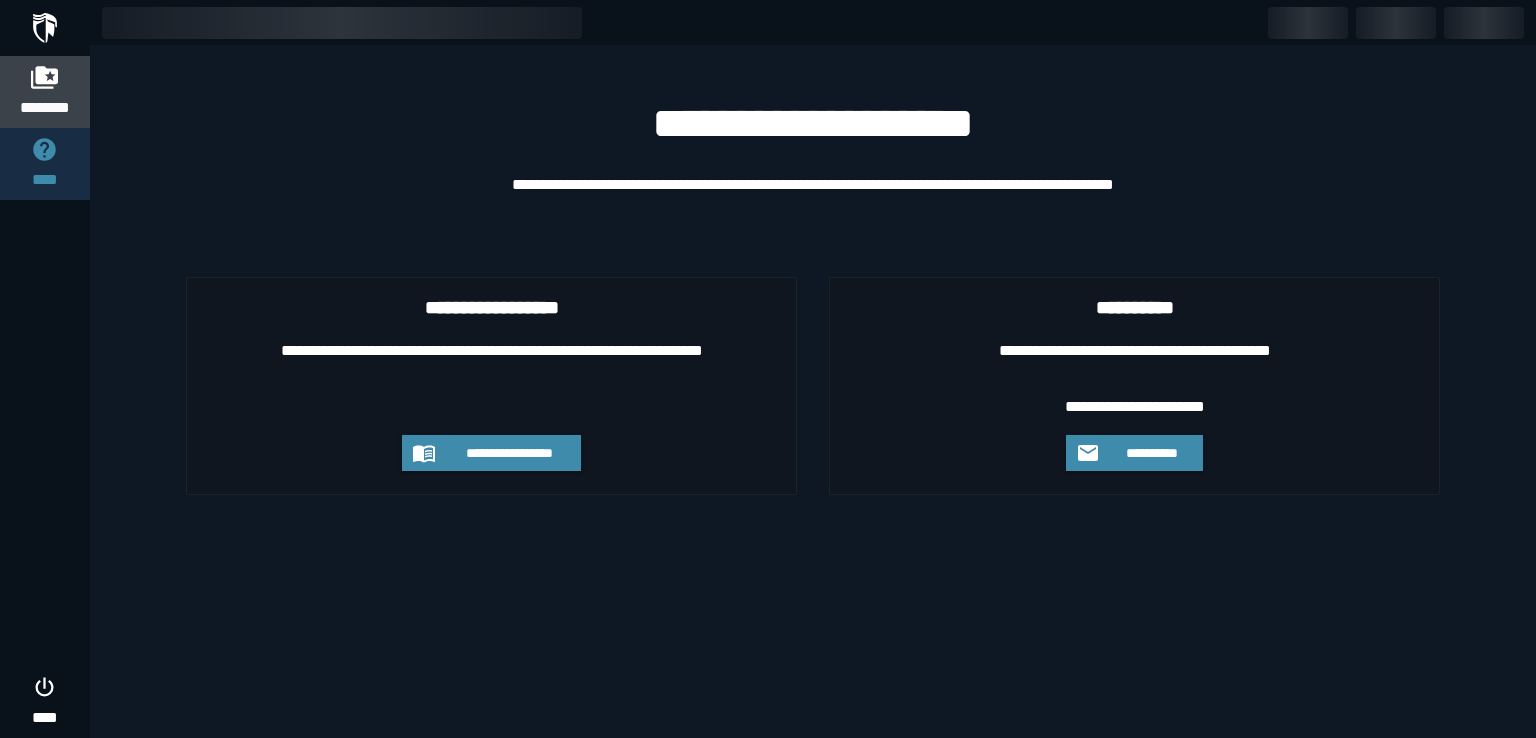 click at bounding box center [45, 77] 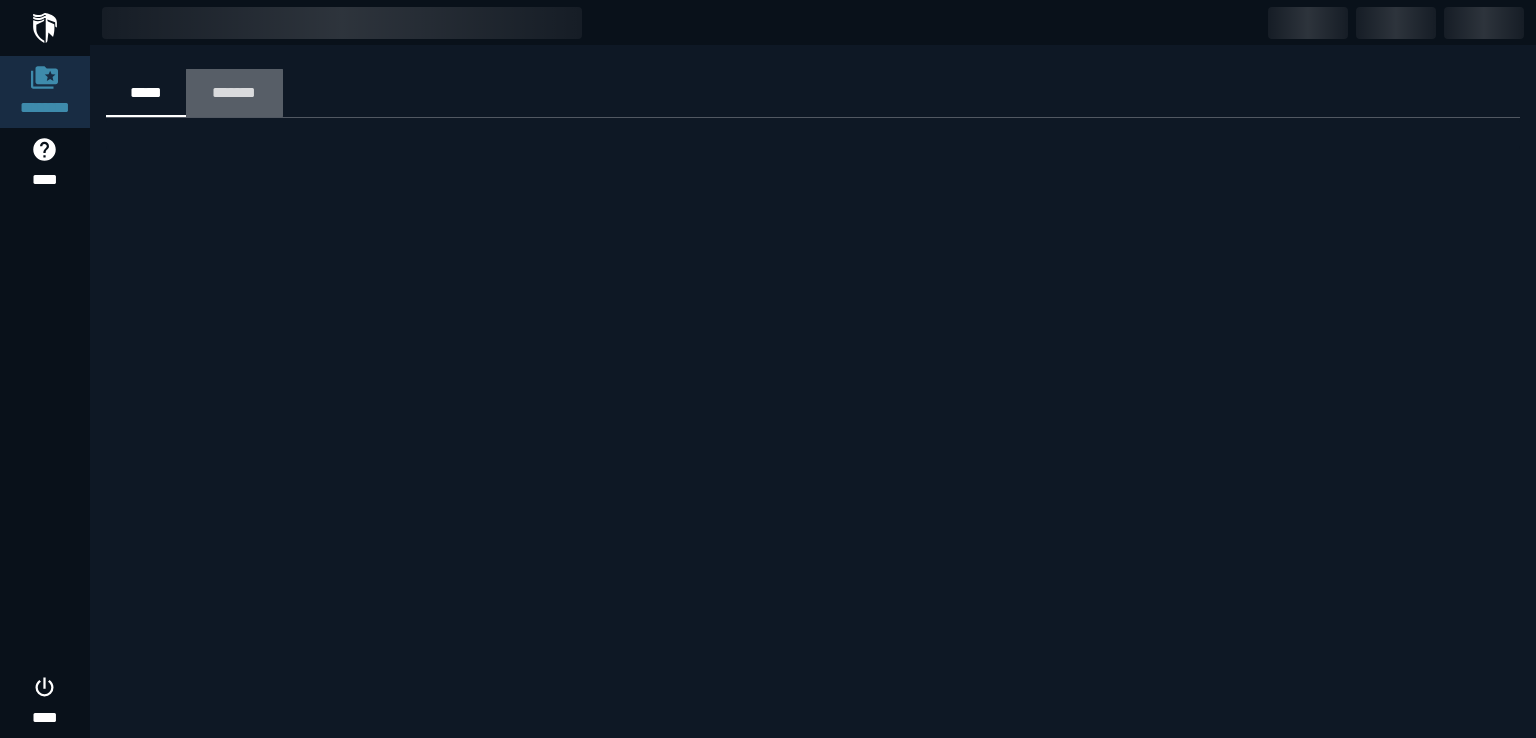 click on "*******" at bounding box center [234, 92] 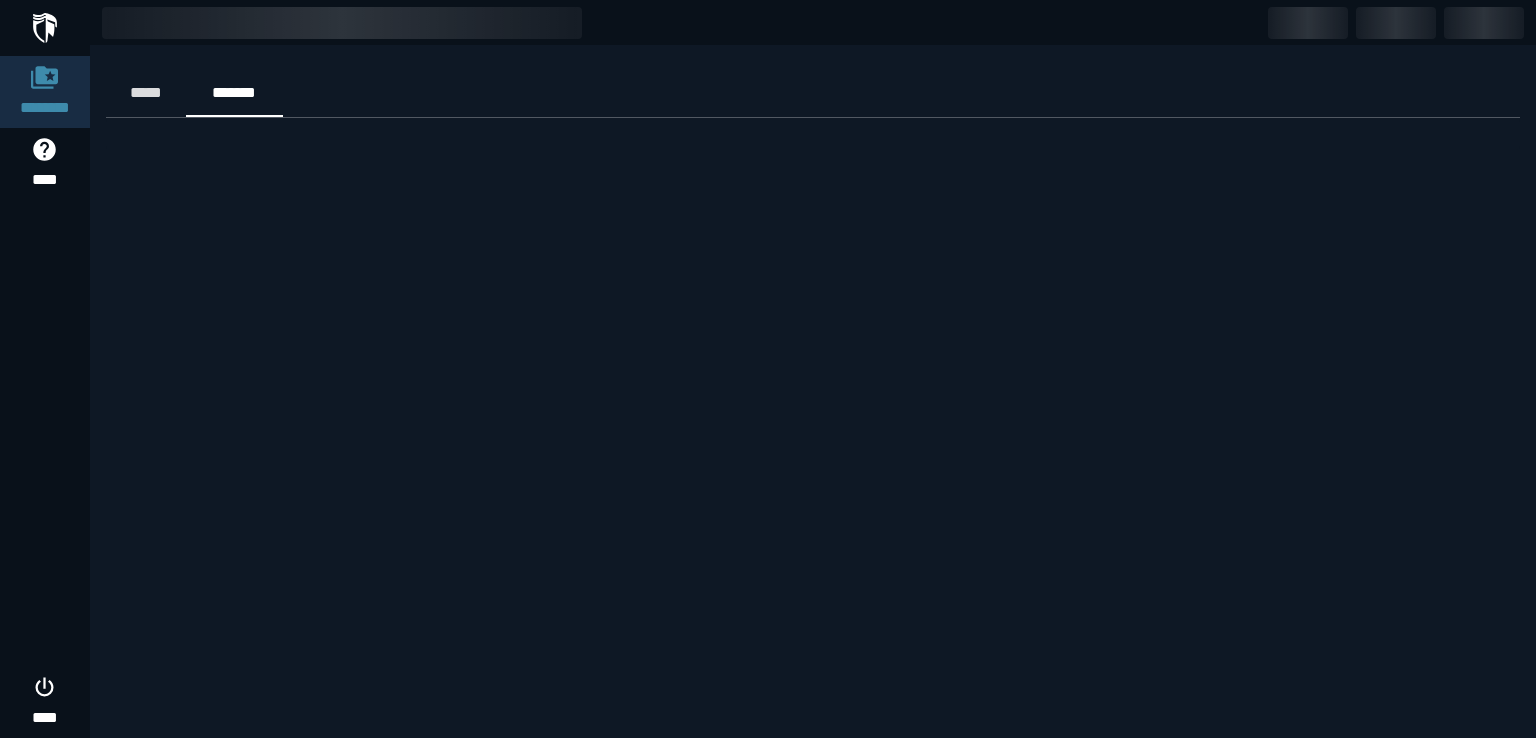 click at bounding box center (45, 28) 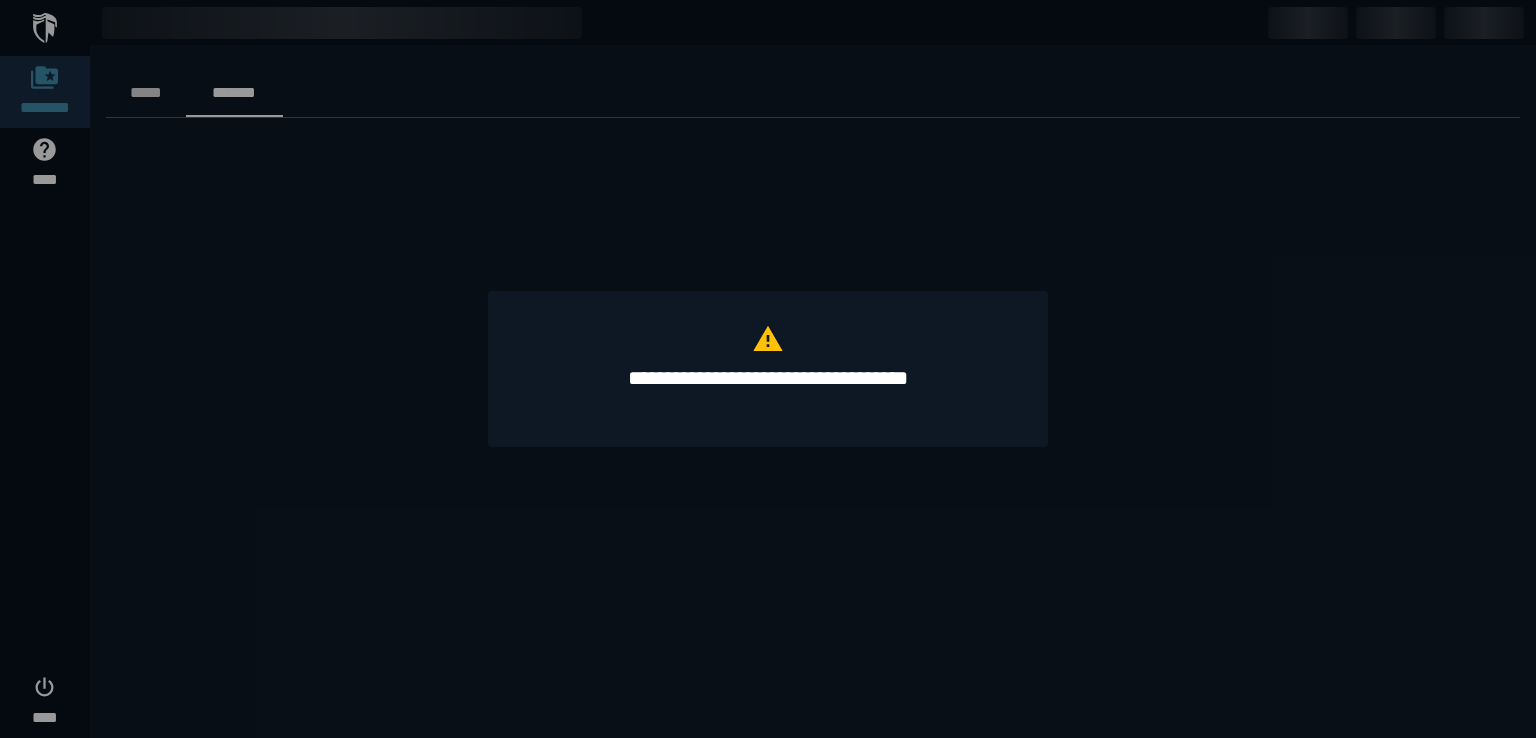 click at bounding box center [768, 369] 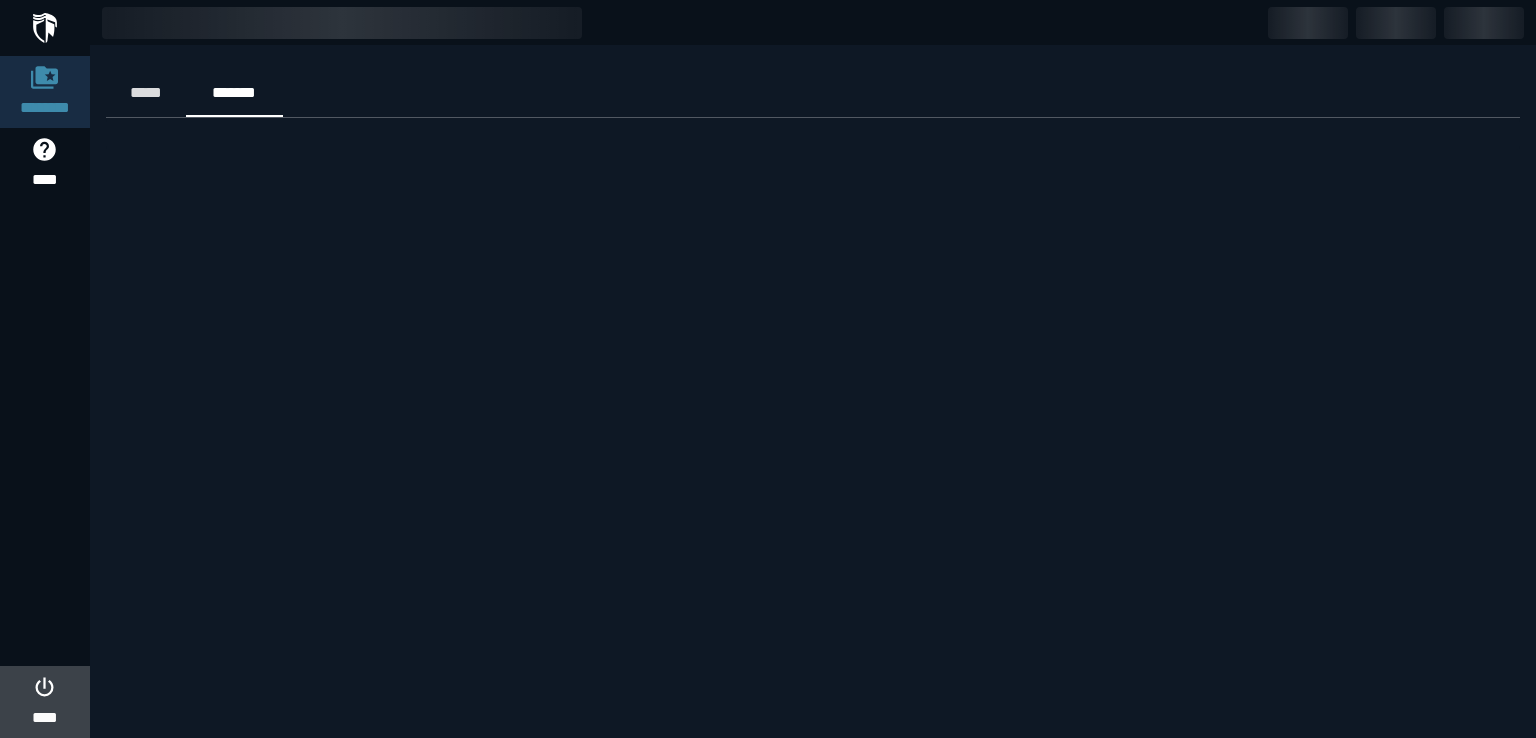 click 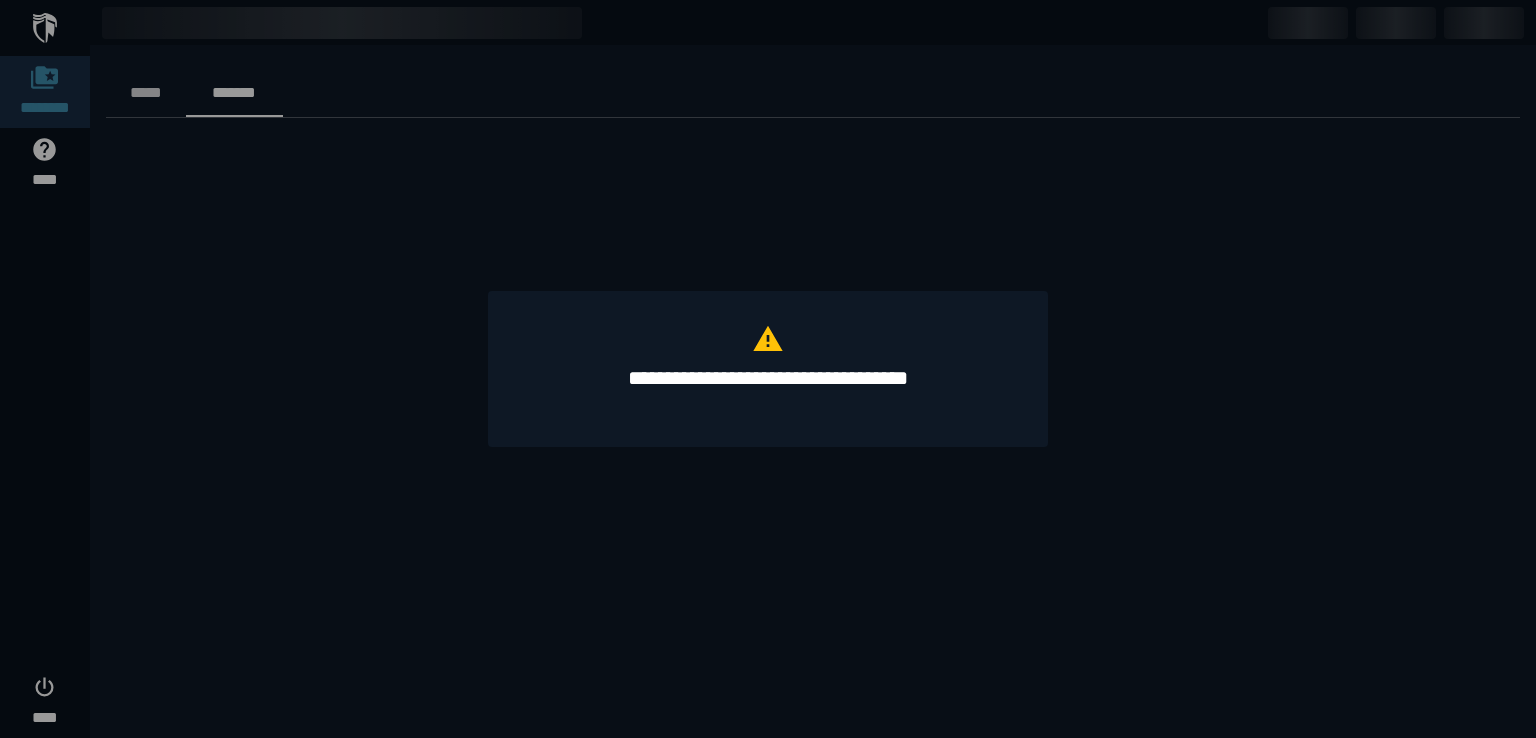 click on "**********" at bounding box center [768, 369] 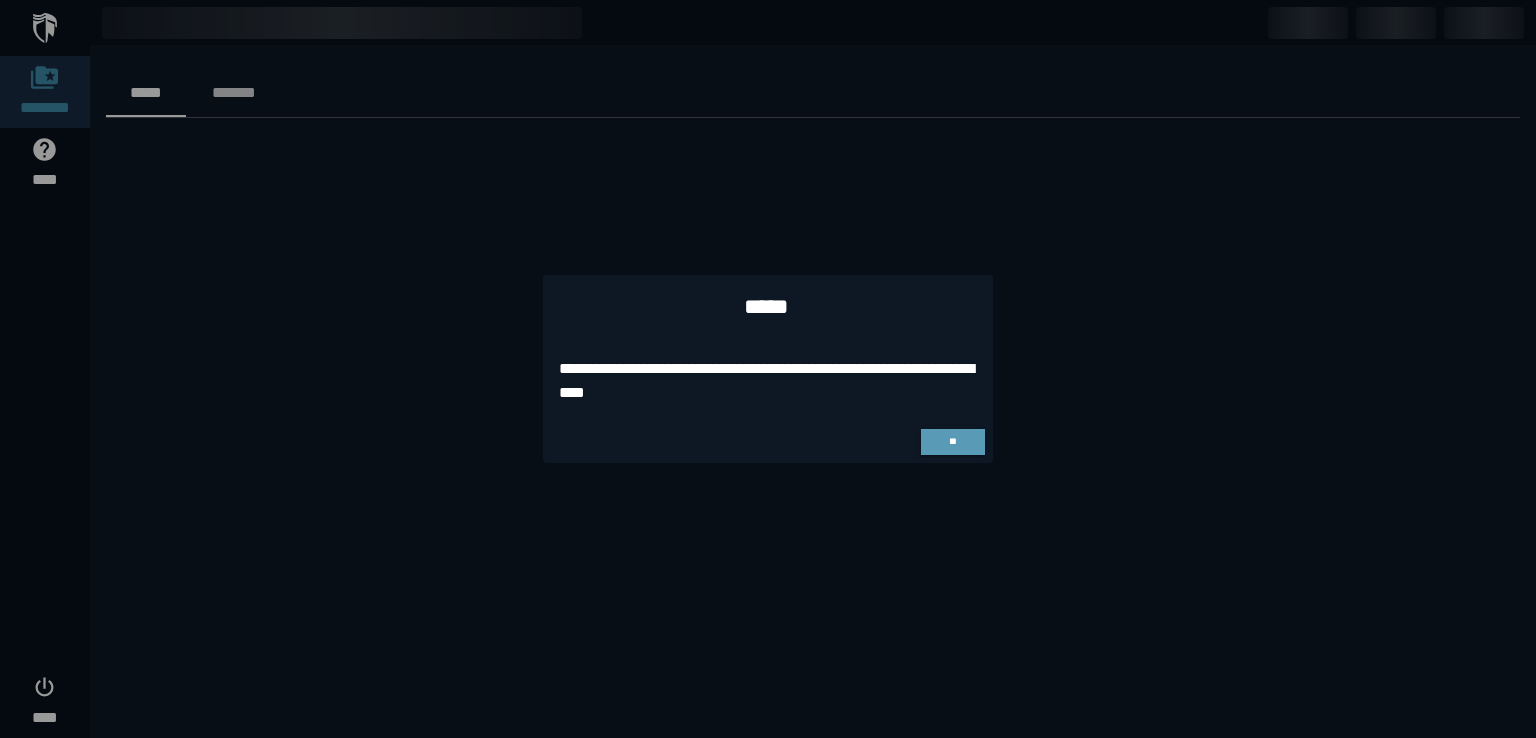 scroll, scrollTop: 0, scrollLeft: 0, axis: both 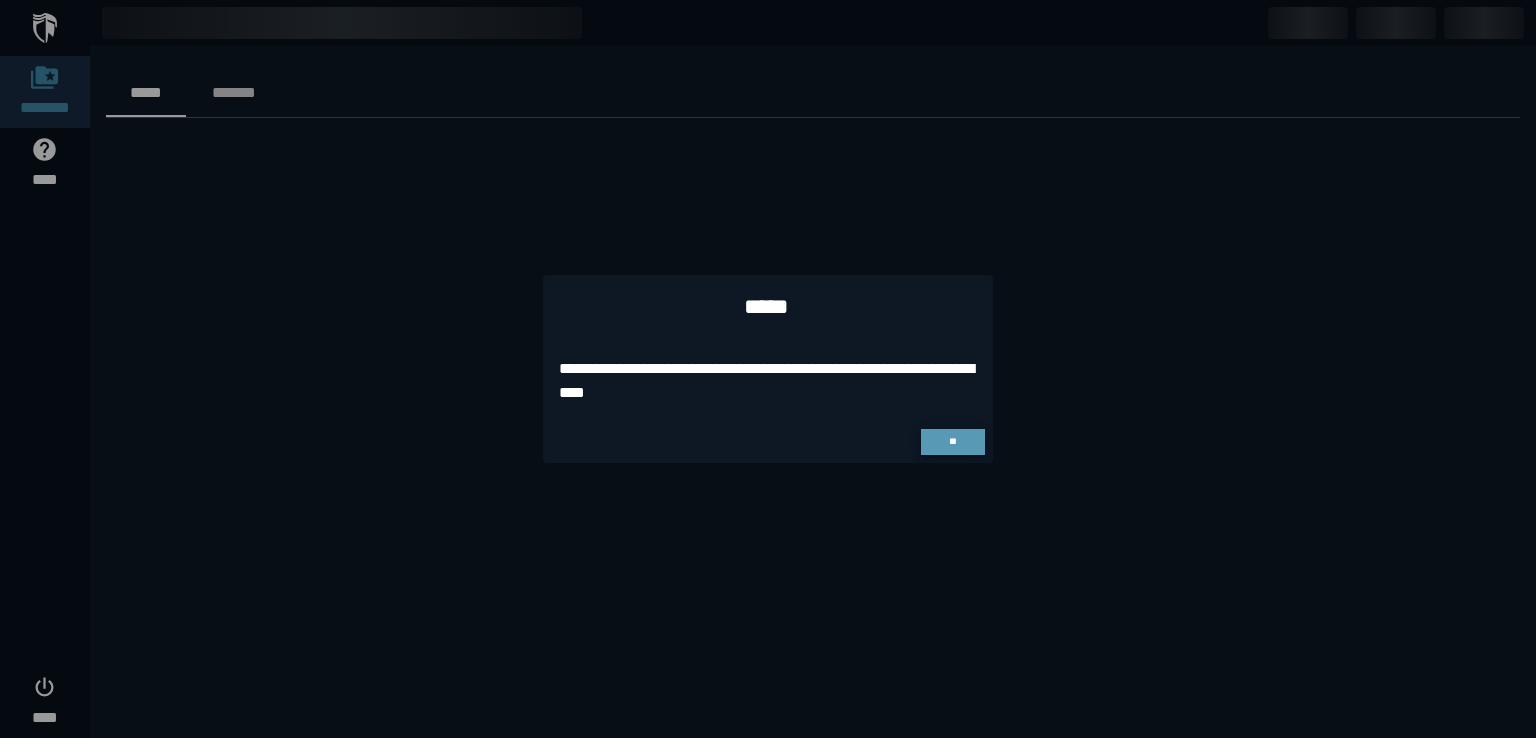 click on "**" at bounding box center [952, 441] 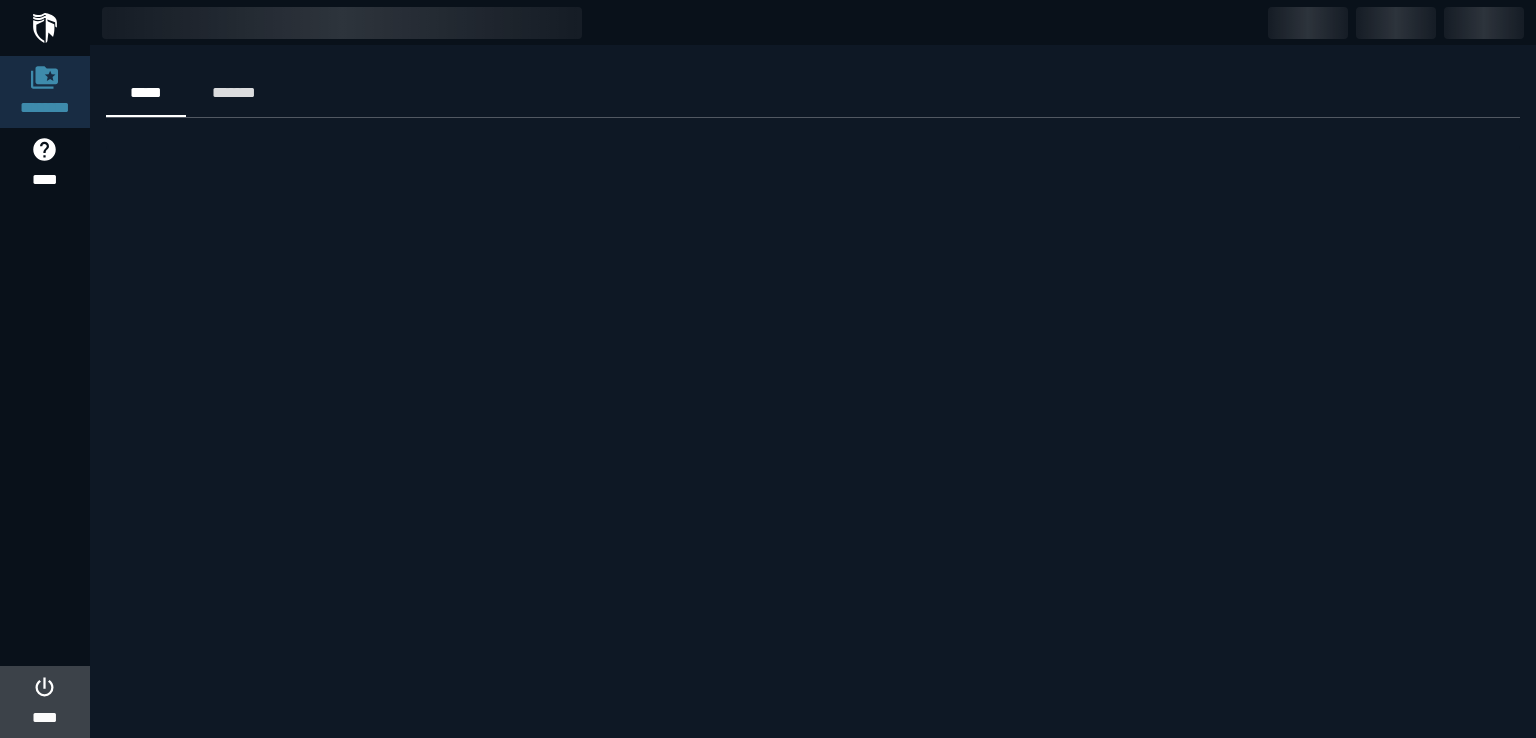 click on "****" 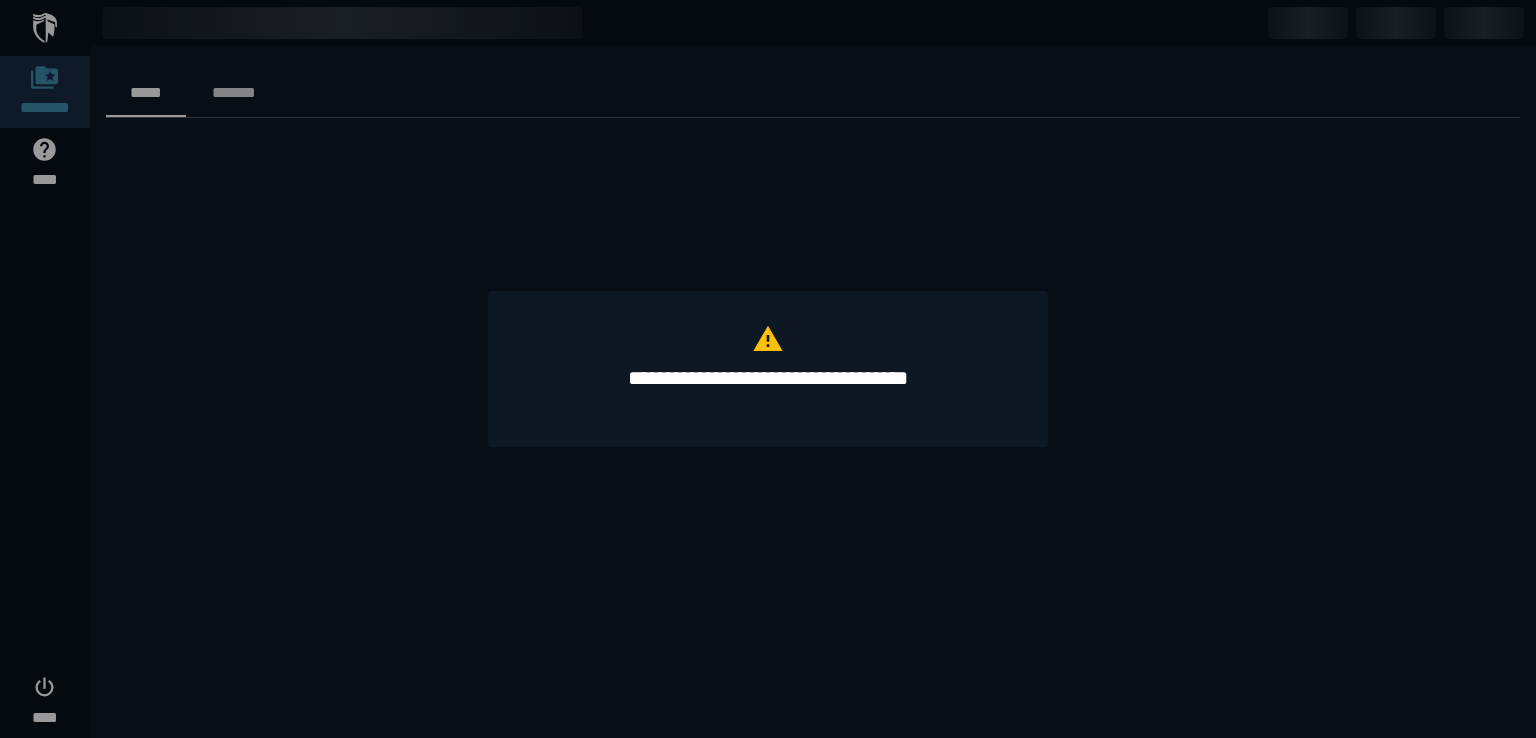 click at bounding box center (768, 369) 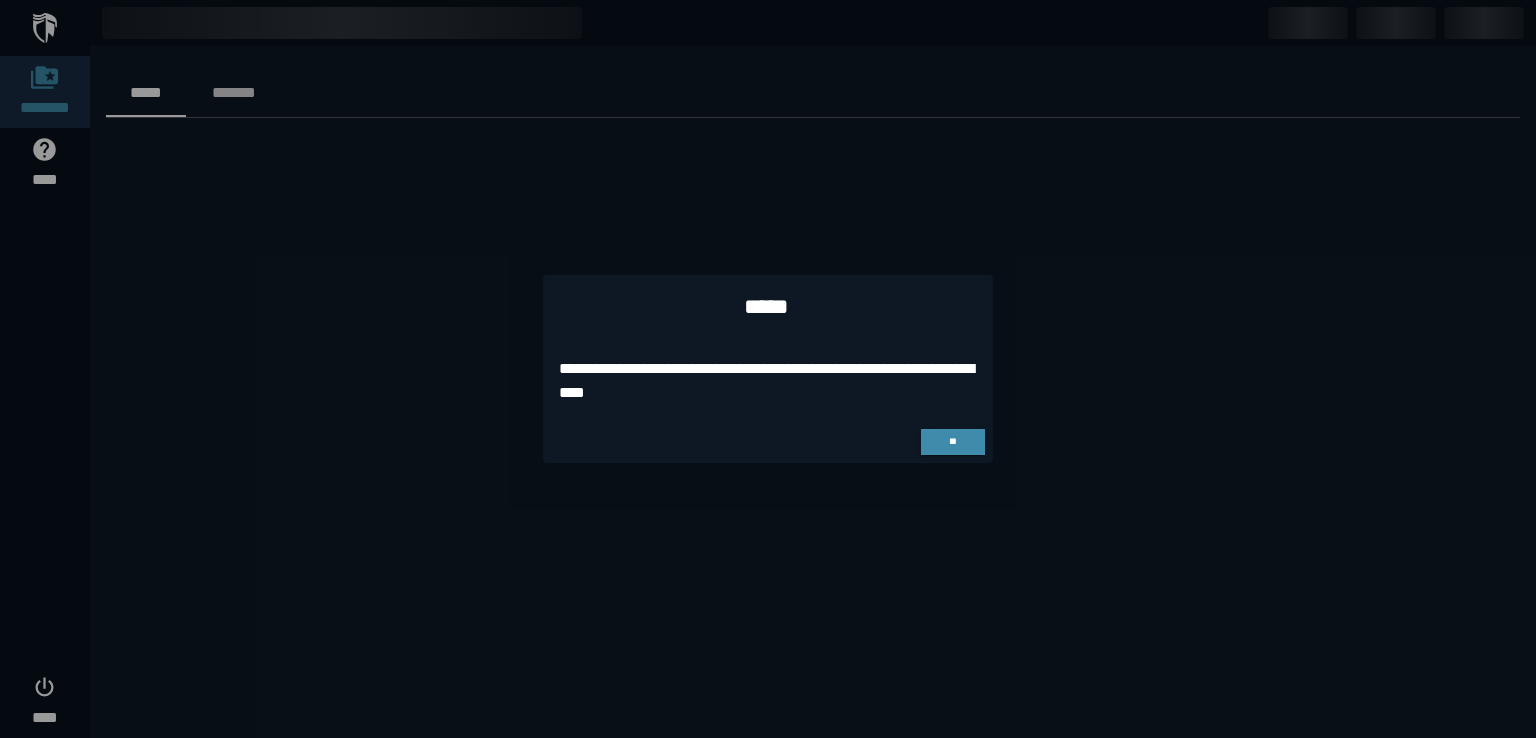 scroll, scrollTop: 0, scrollLeft: 0, axis: both 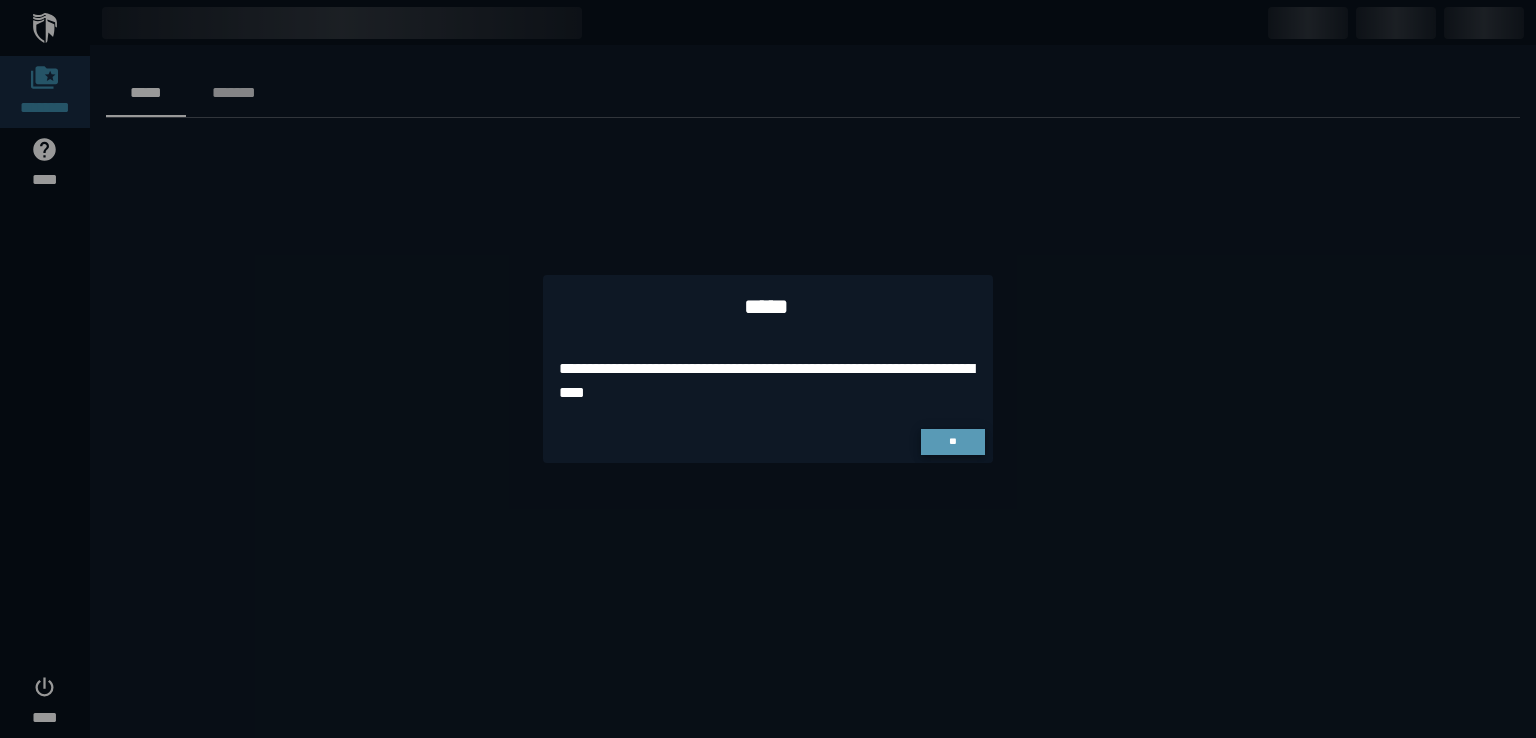 click on "**" 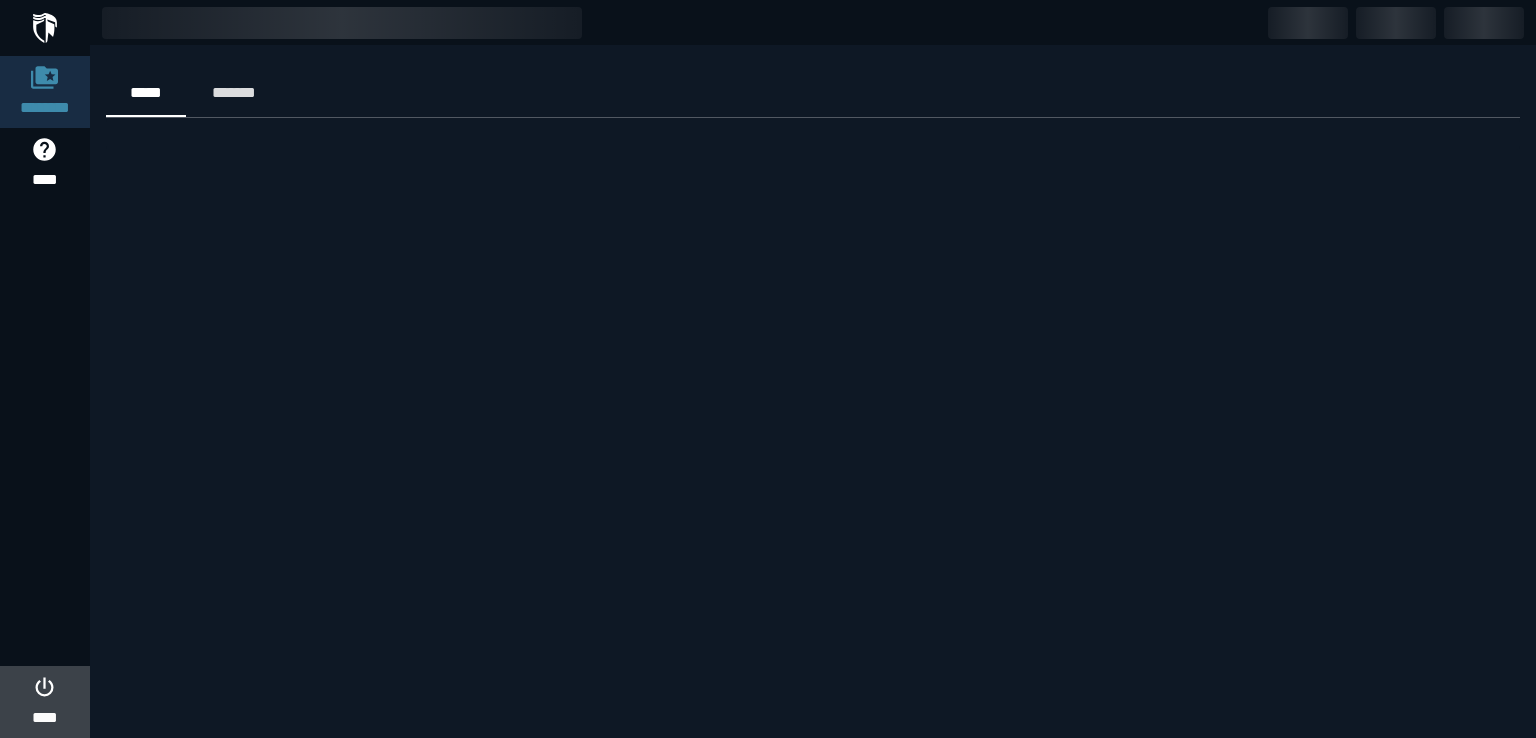 click 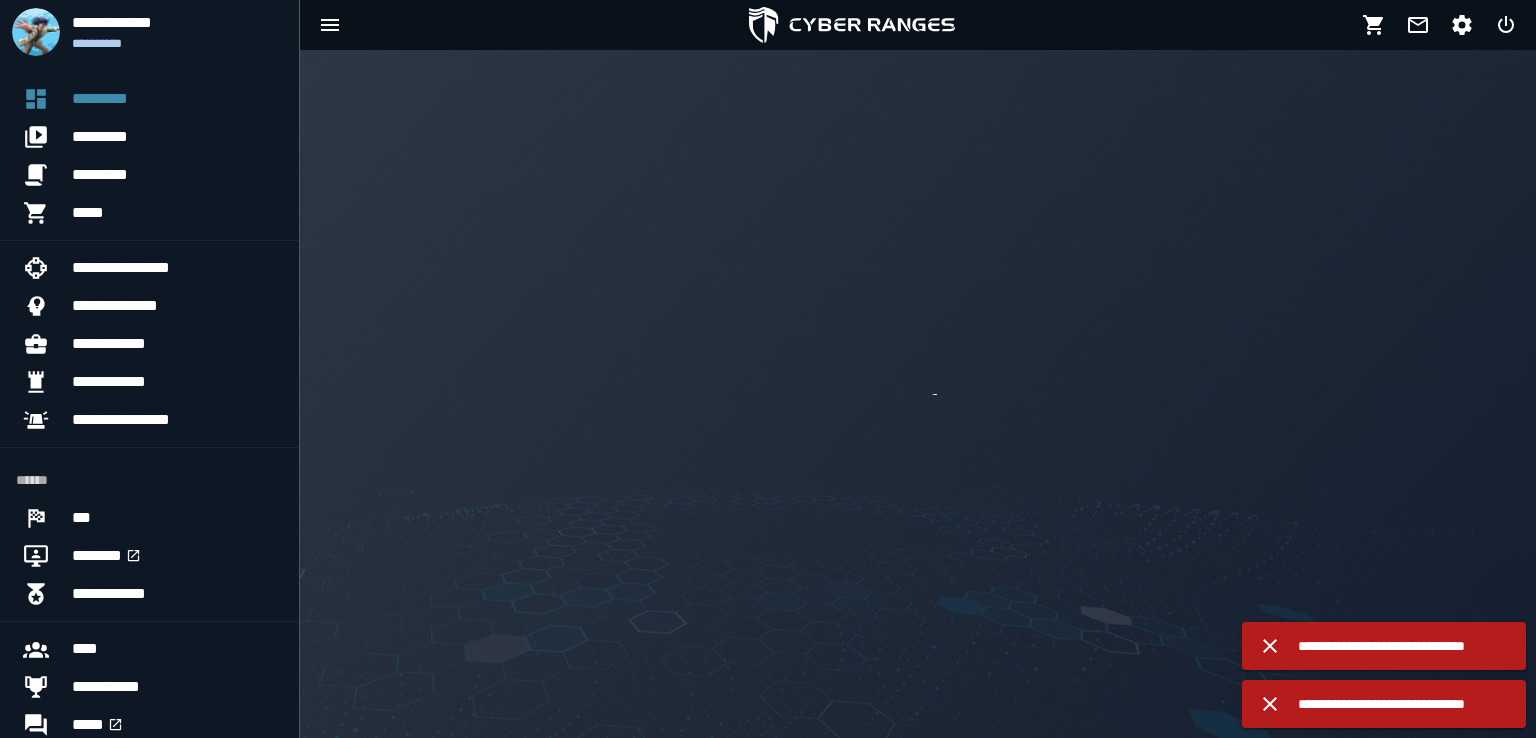 scroll, scrollTop: 0, scrollLeft: 0, axis: both 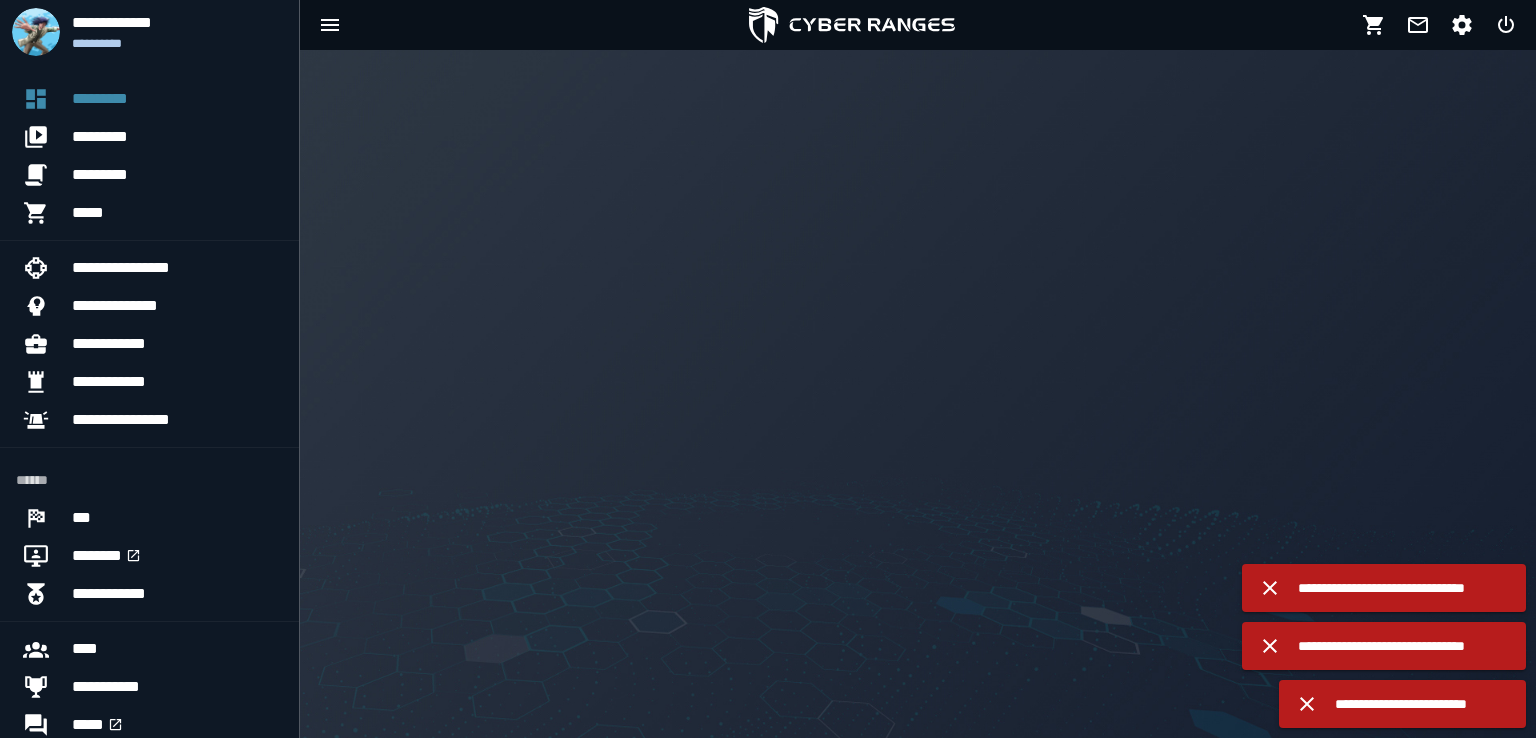 click 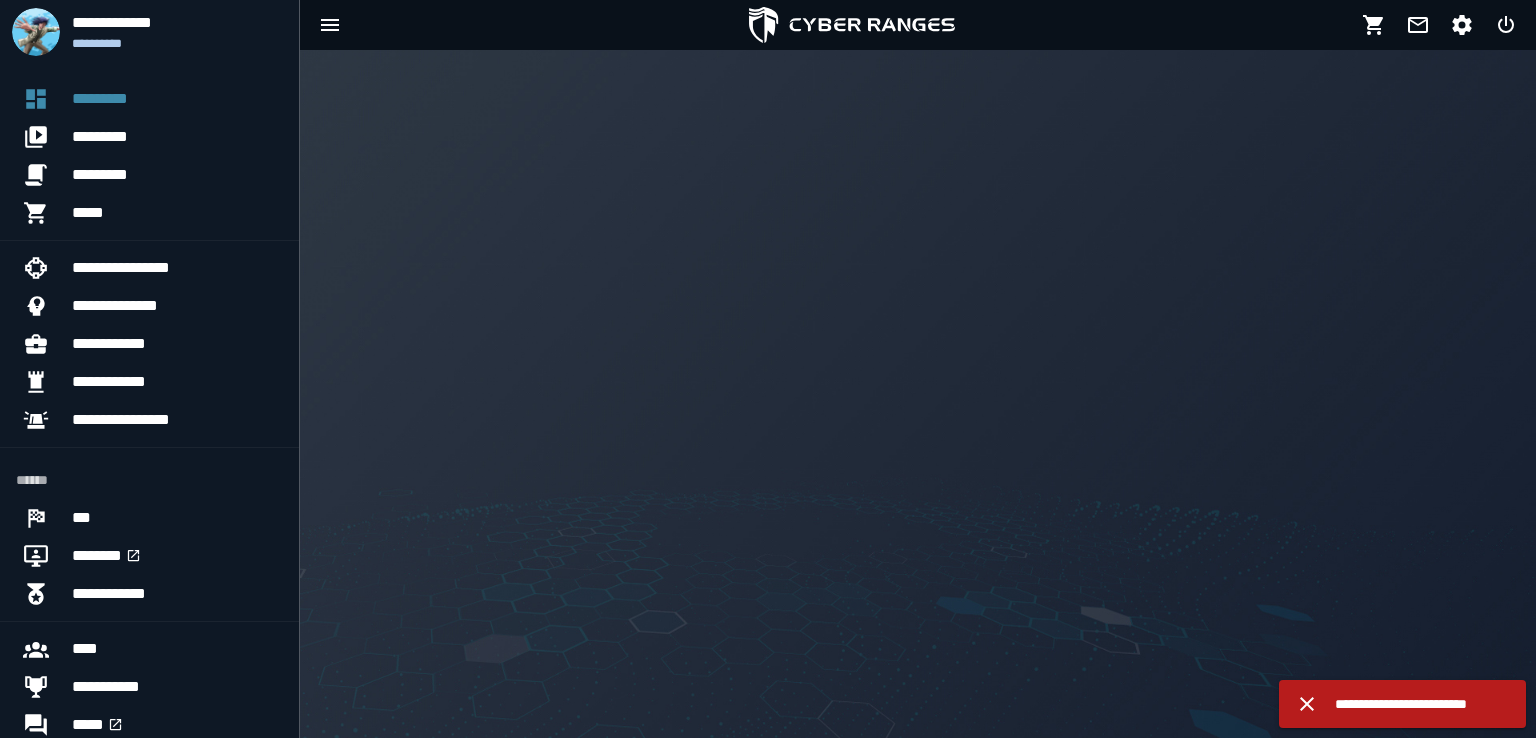 click 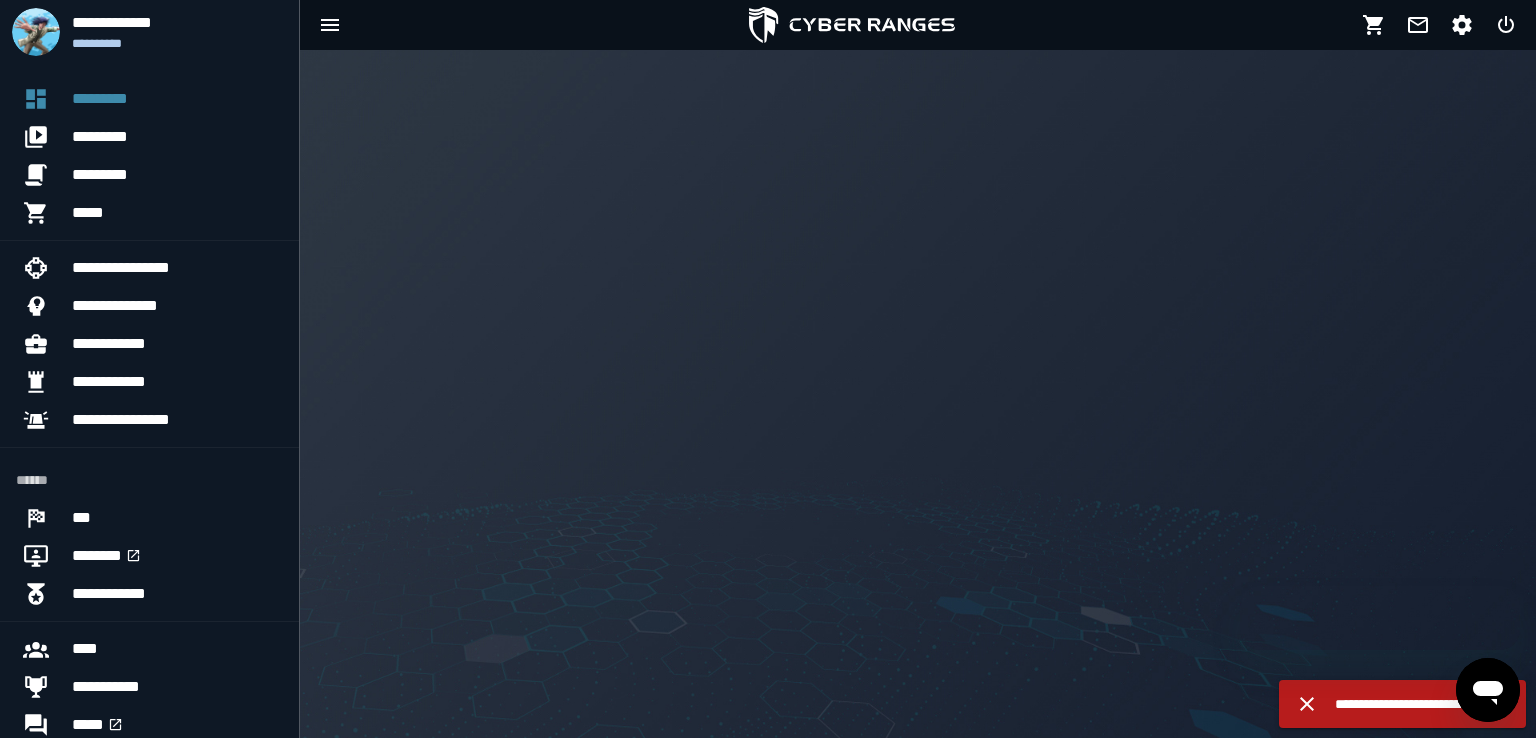 scroll, scrollTop: 0, scrollLeft: 0, axis: both 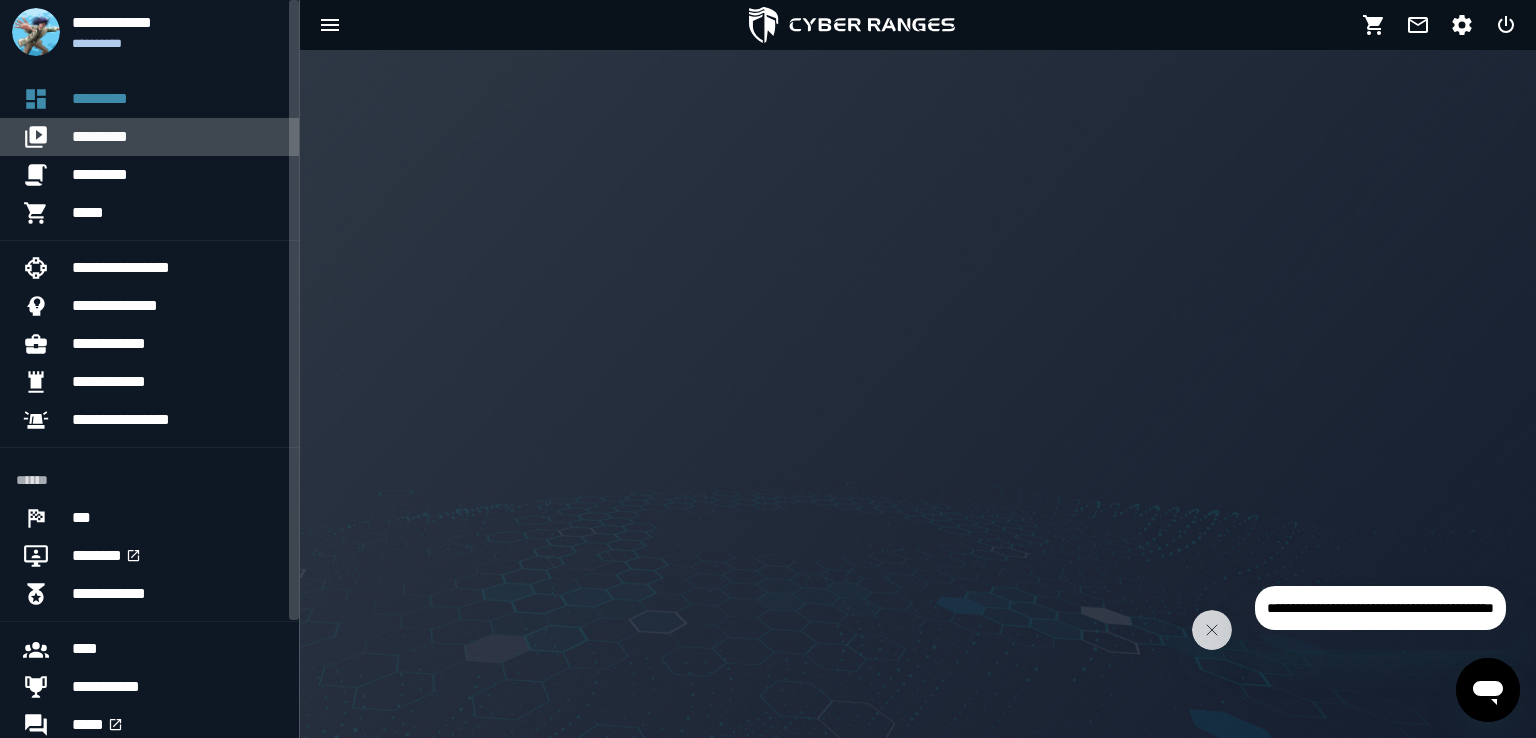 click on "*********" at bounding box center (177, 137) 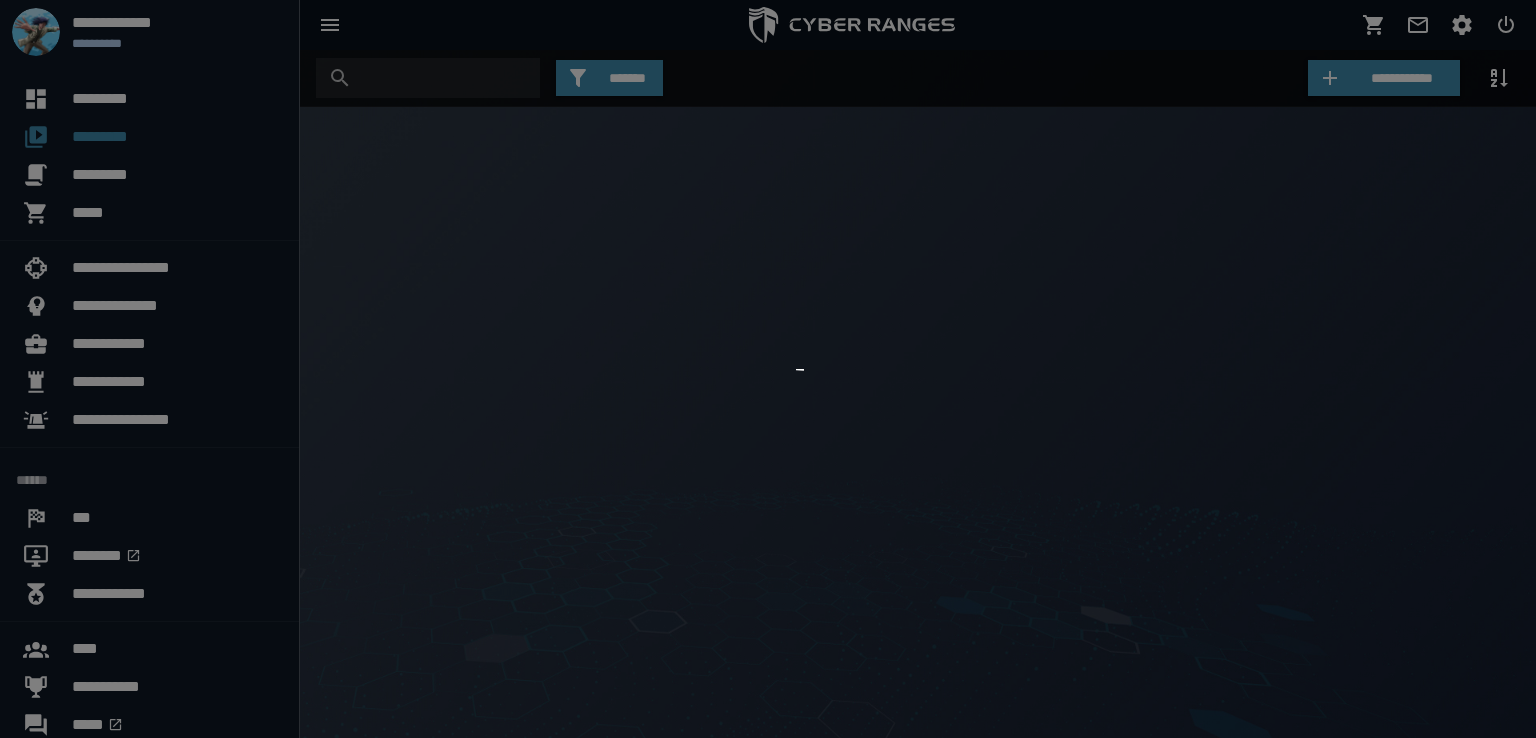 click at bounding box center (768, 369) 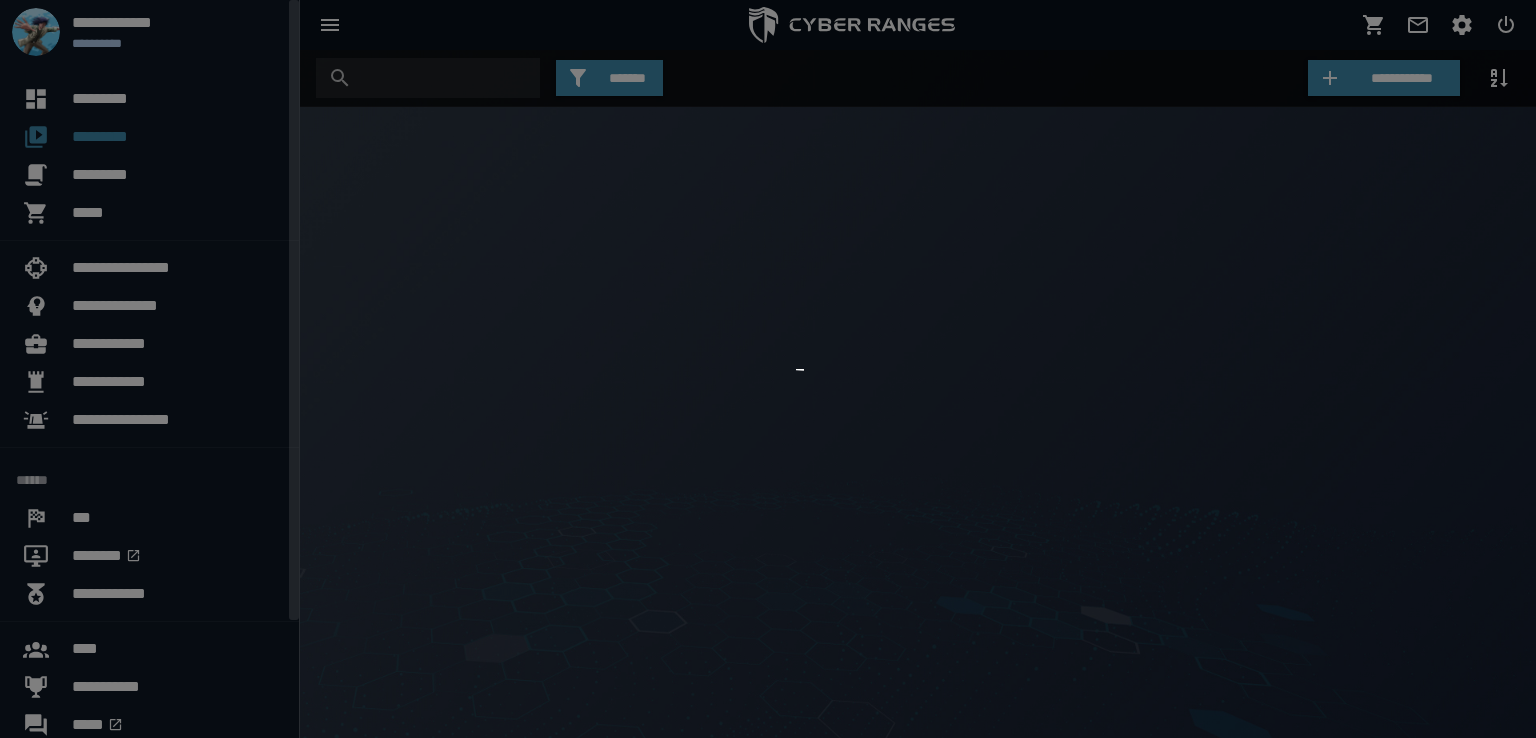 scroll, scrollTop: 0, scrollLeft: 0, axis: both 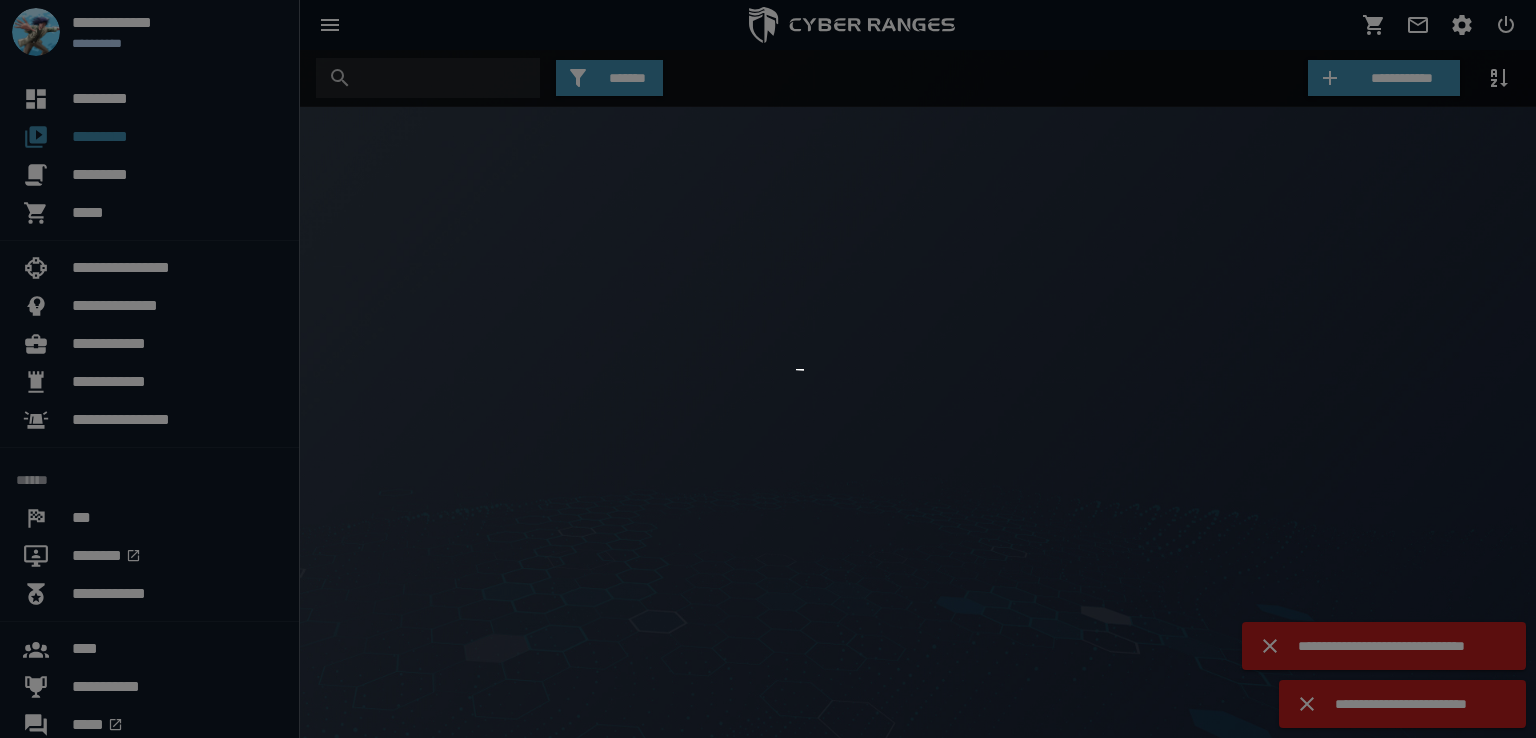 click at bounding box center (768, 369) 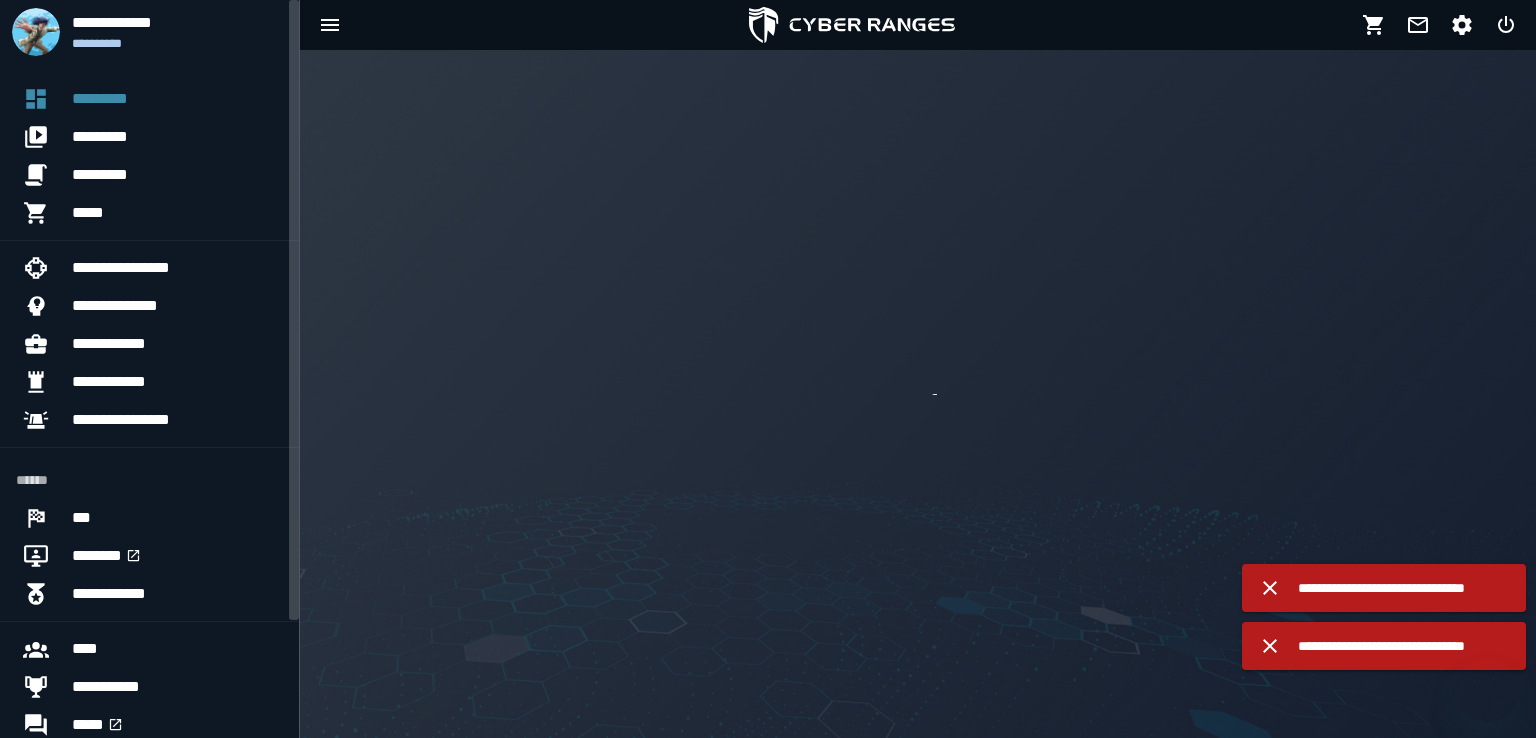 scroll, scrollTop: 0, scrollLeft: 0, axis: both 